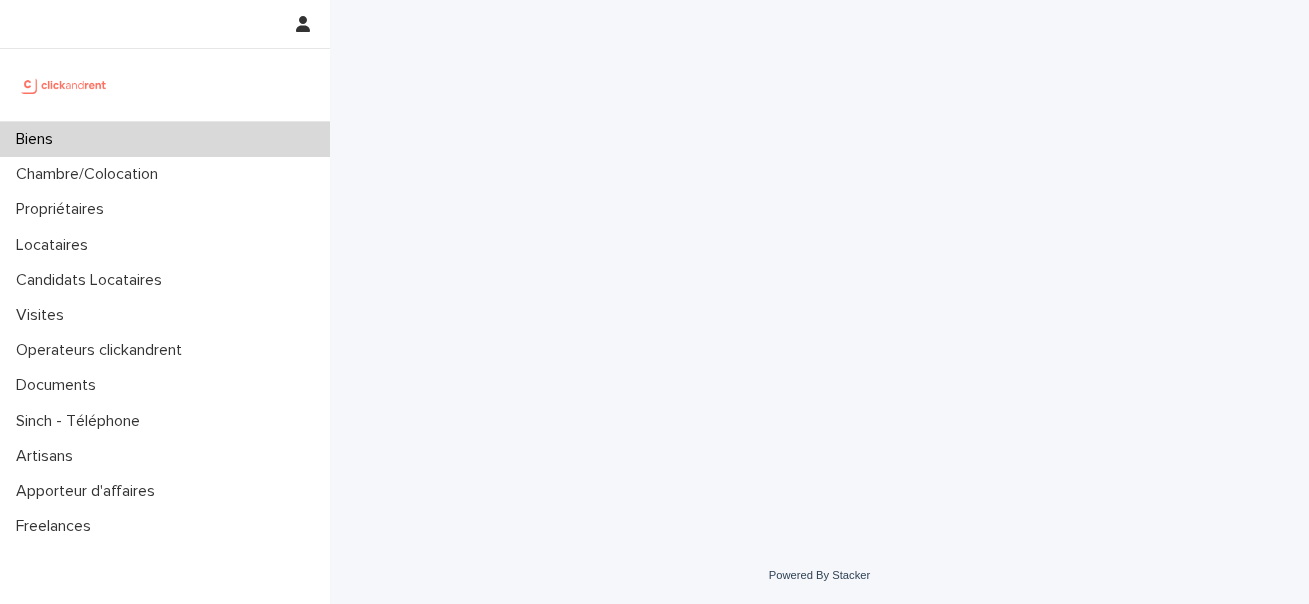 scroll, scrollTop: 0, scrollLeft: 0, axis: both 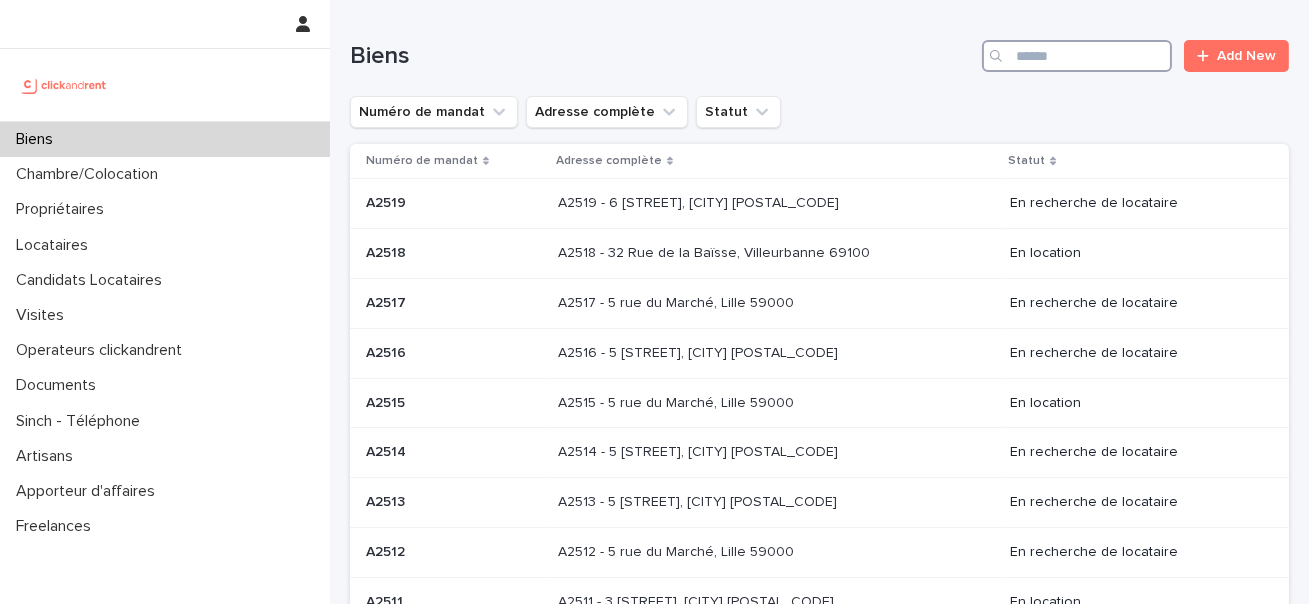 click at bounding box center (1077, 56) 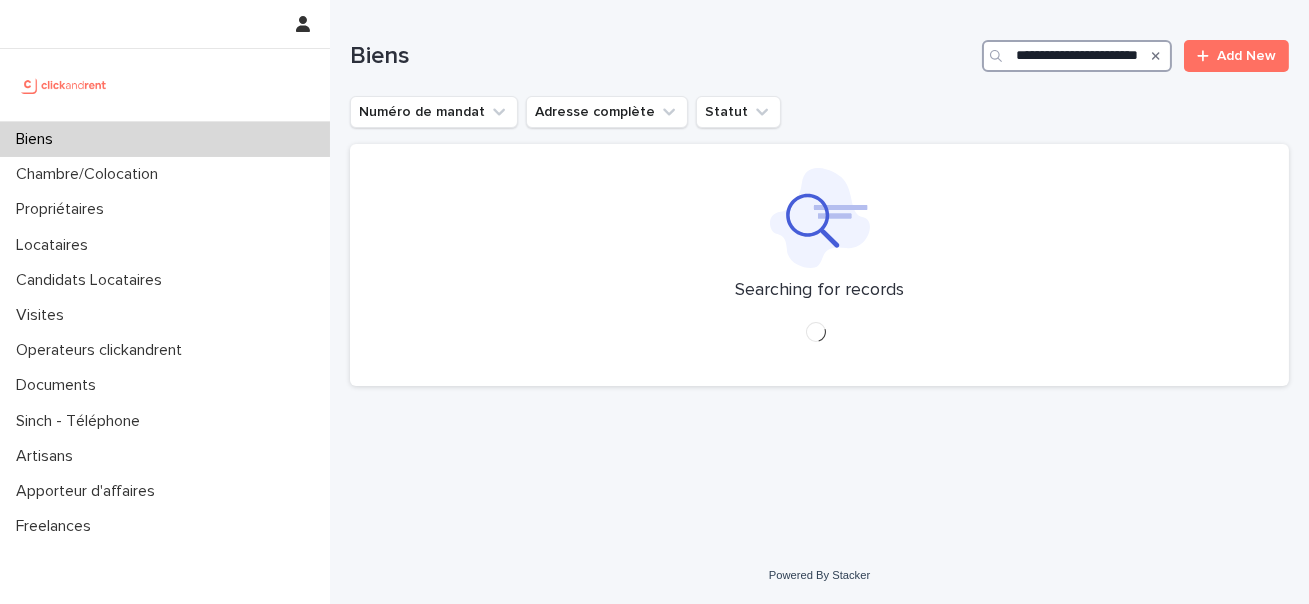 scroll, scrollTop: 0, scrollLeft: 27, axis: horizontal 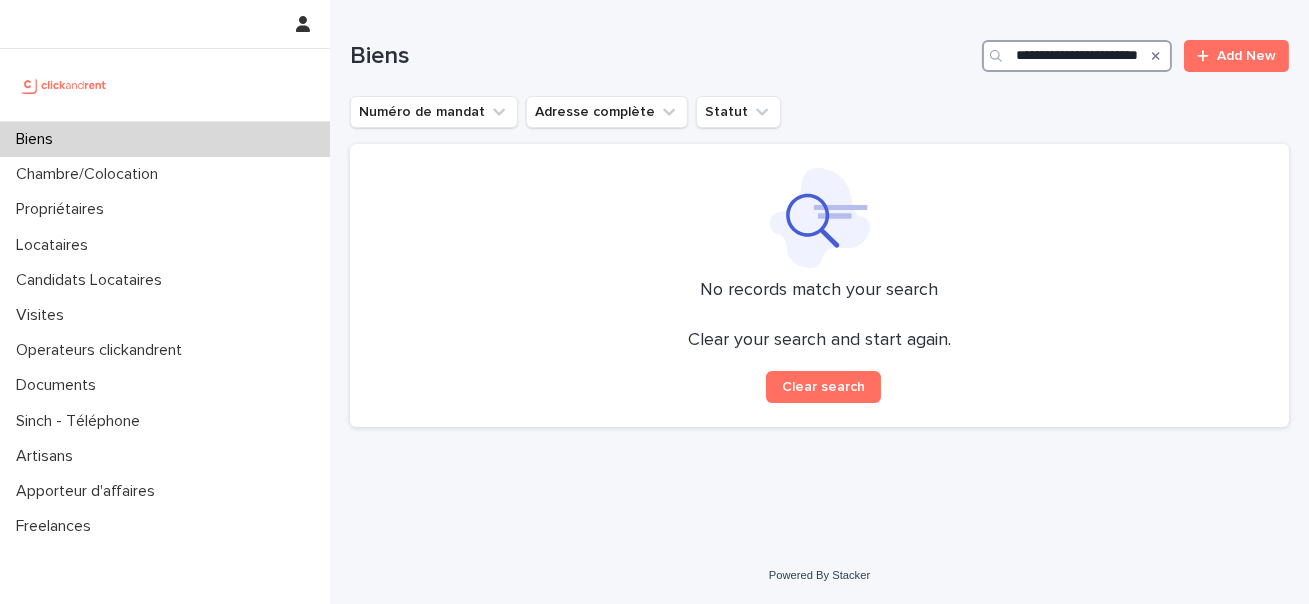 click on "**********" at bounding box center [1077, 56] 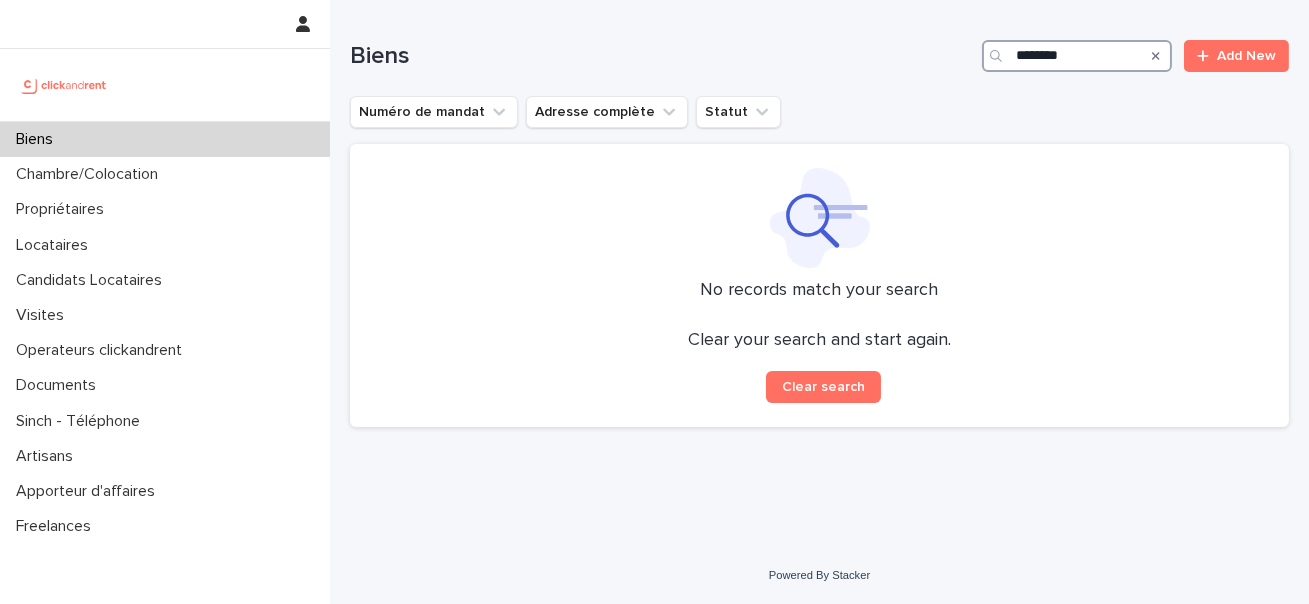 scroll, scrollTop: 0, scrollLeft: 0, axis: both 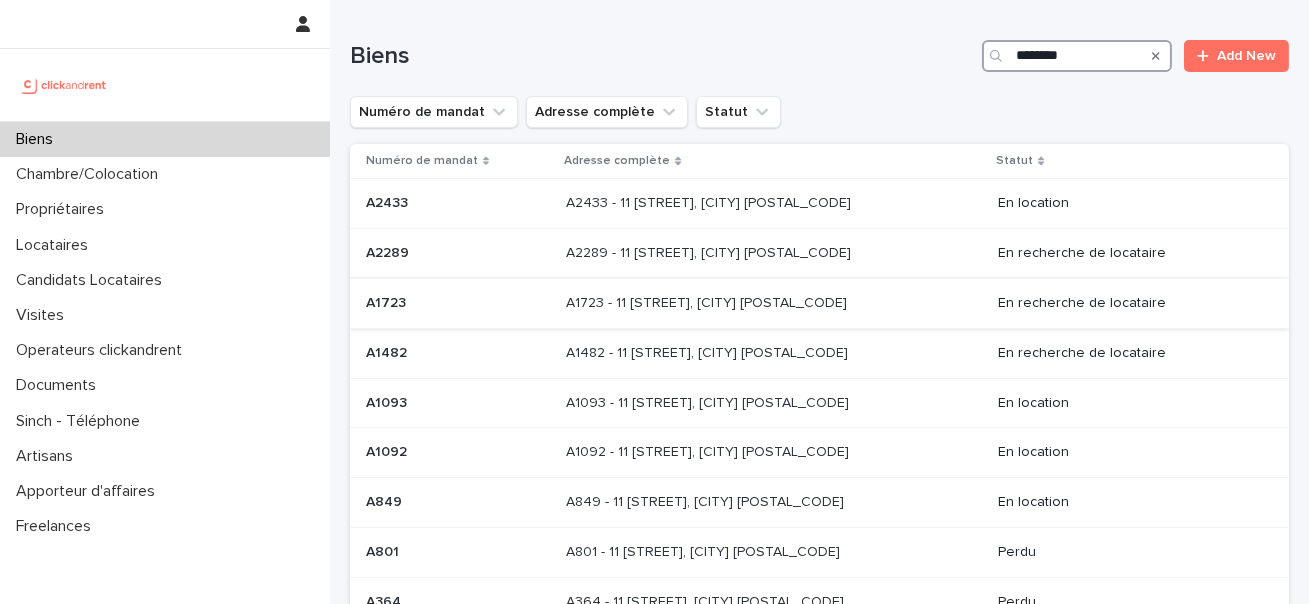 type on "********" 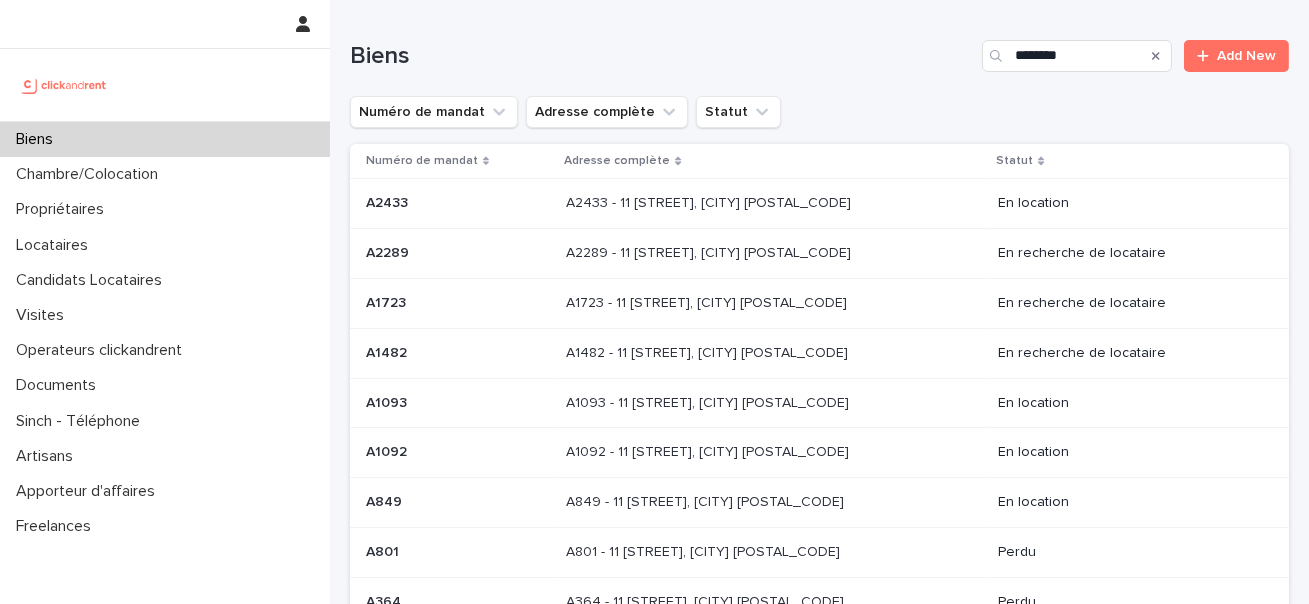 click on "A1723 - 11 [STREET], [CITY] [POSTAL_CODE] A1723 - 11 [STREET], [CITY] [POSTAL_CODE]" at bounding box center [774, 303] 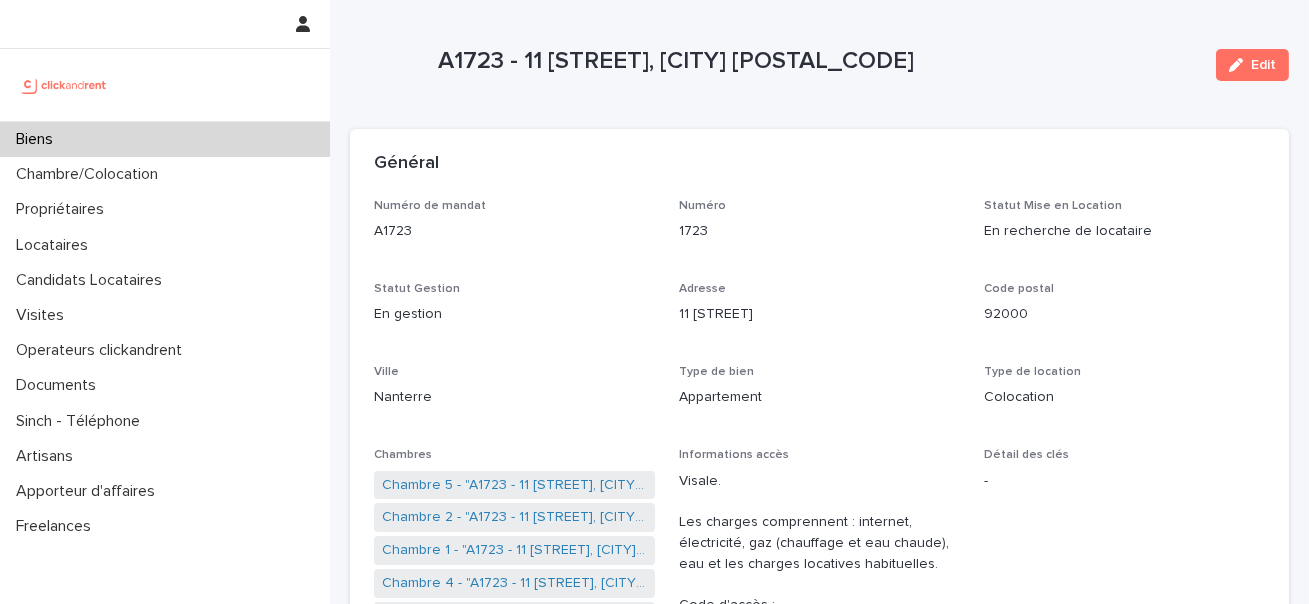 scroll, scrollTop: 16, scrollLeft: 0, axis: vertical 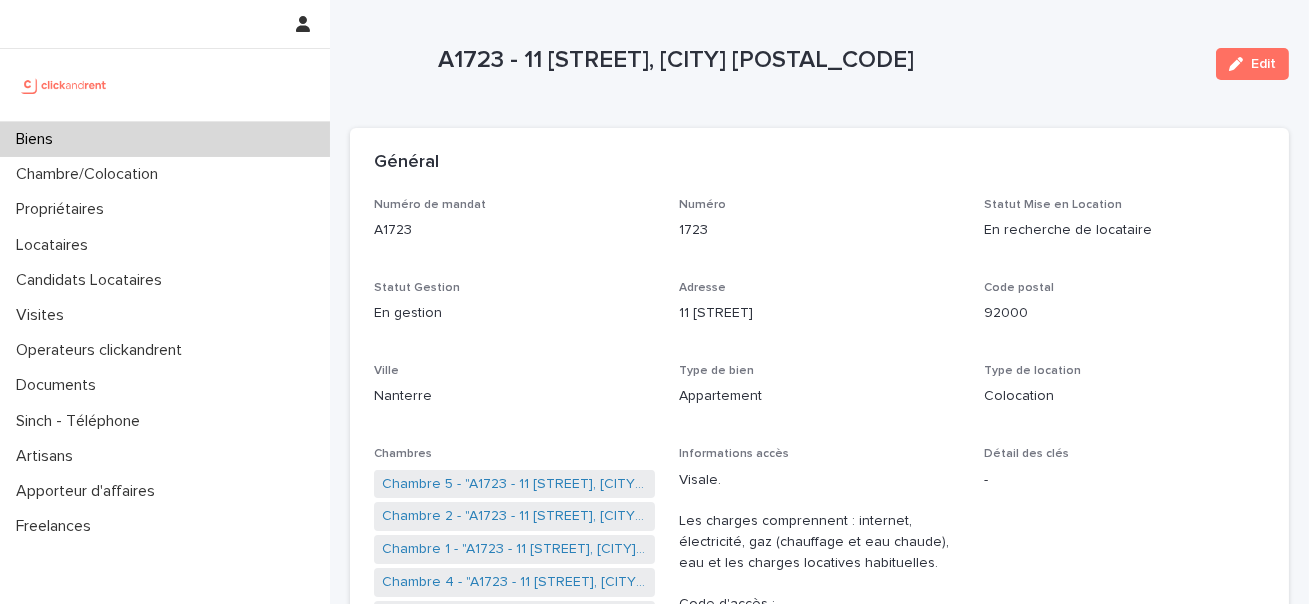 click on "Appartement" at bounding box center [819, 396] 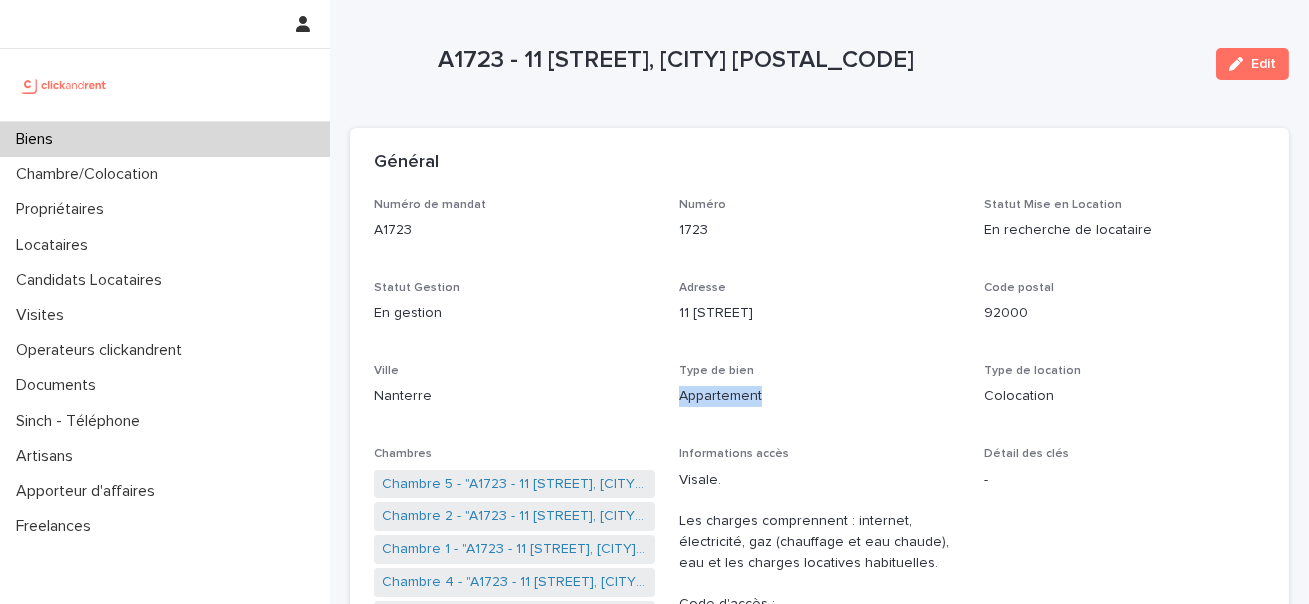 click on "Appartement" at bounding box center [819, 396] 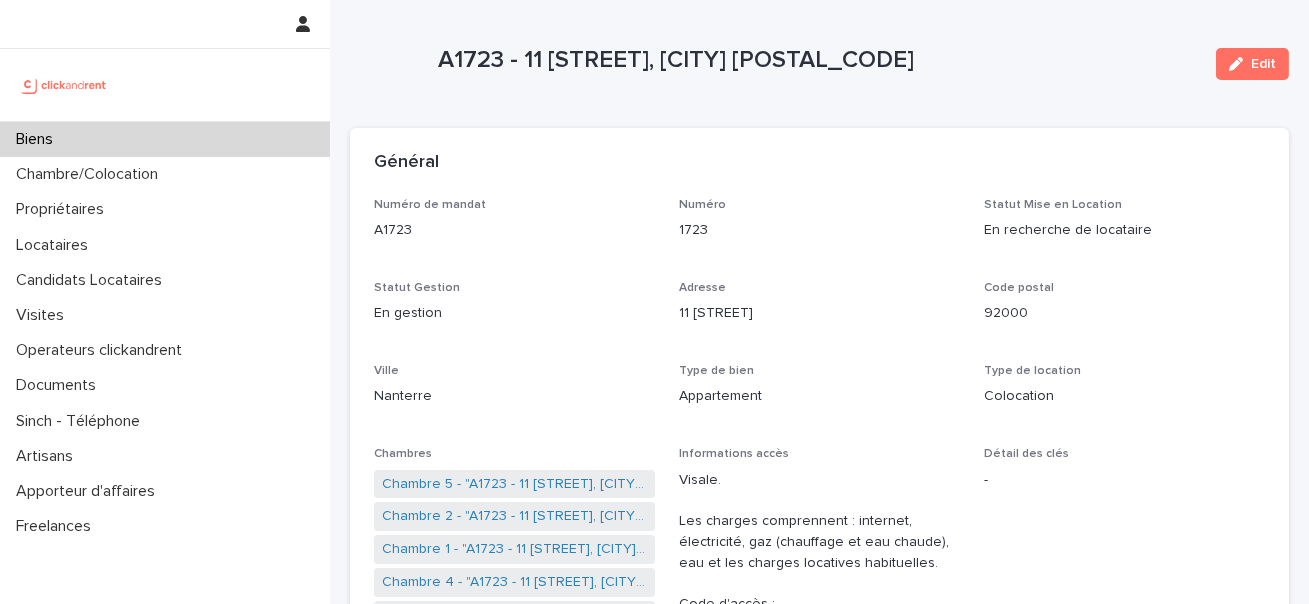 click on "A1723 - 11 [STREET], [CITY] [POSTAL_CODE]" at bounding box center [819, 60] 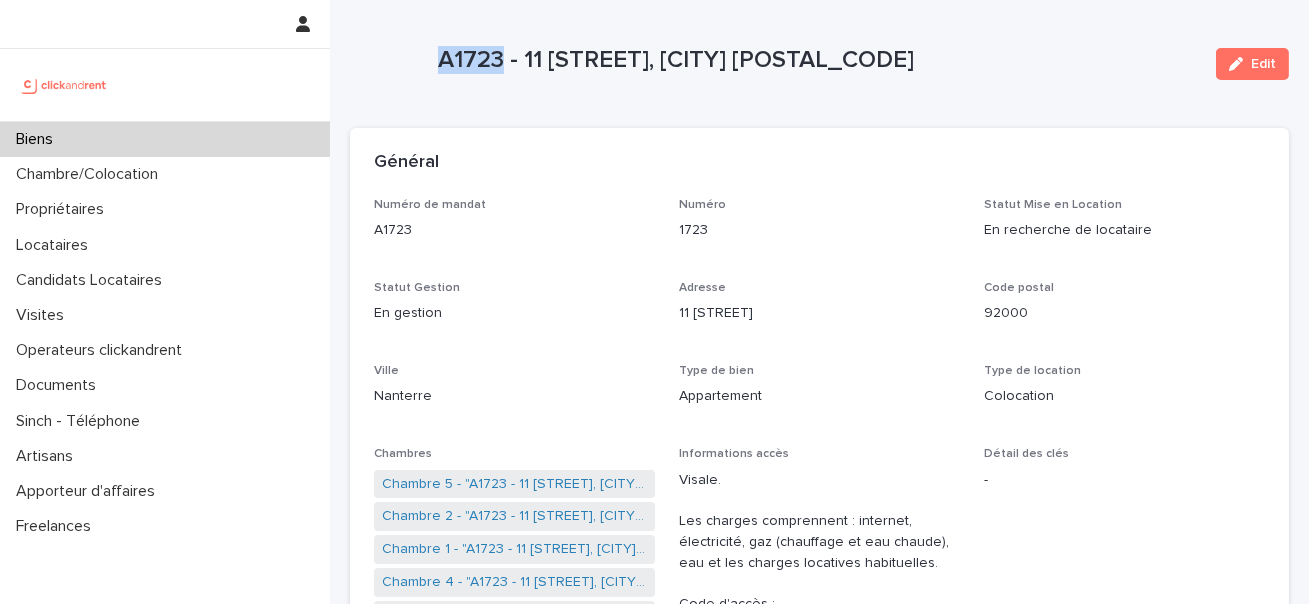 click on "A1723 - 11 [STREET], [CITY] [POSTAL_CODE]" at bounding box center (819, 60) 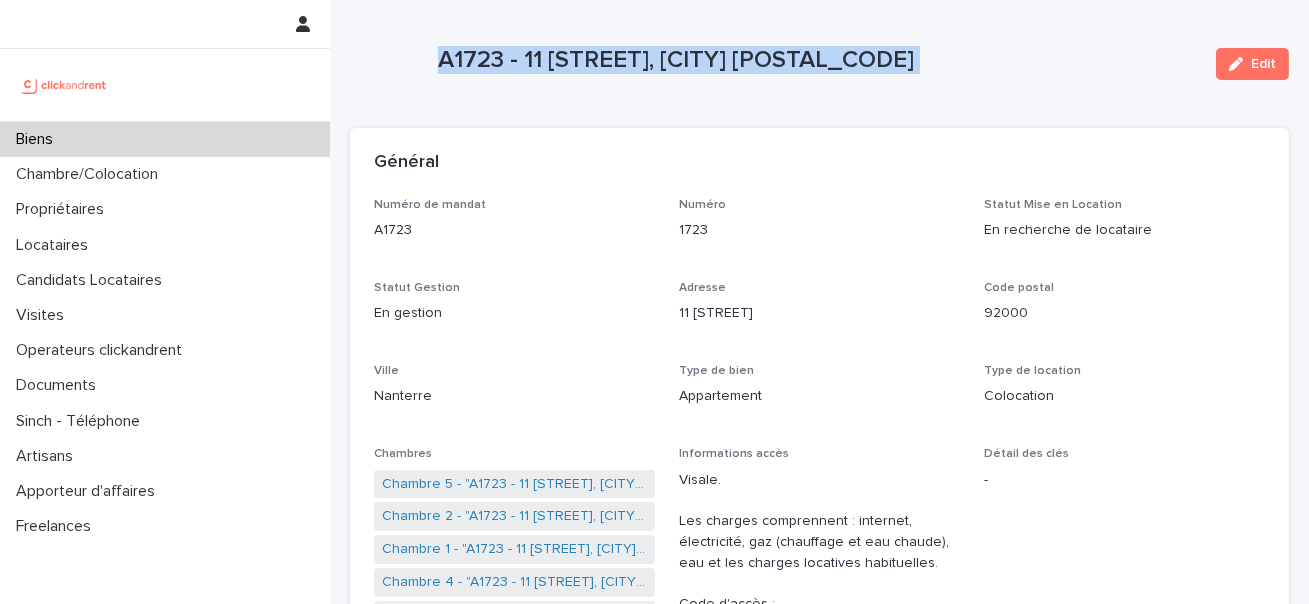 click on "A1723 - 11 [STREET], [CITY] [POSTAL_CODE]" at bounding box center [819, 60] 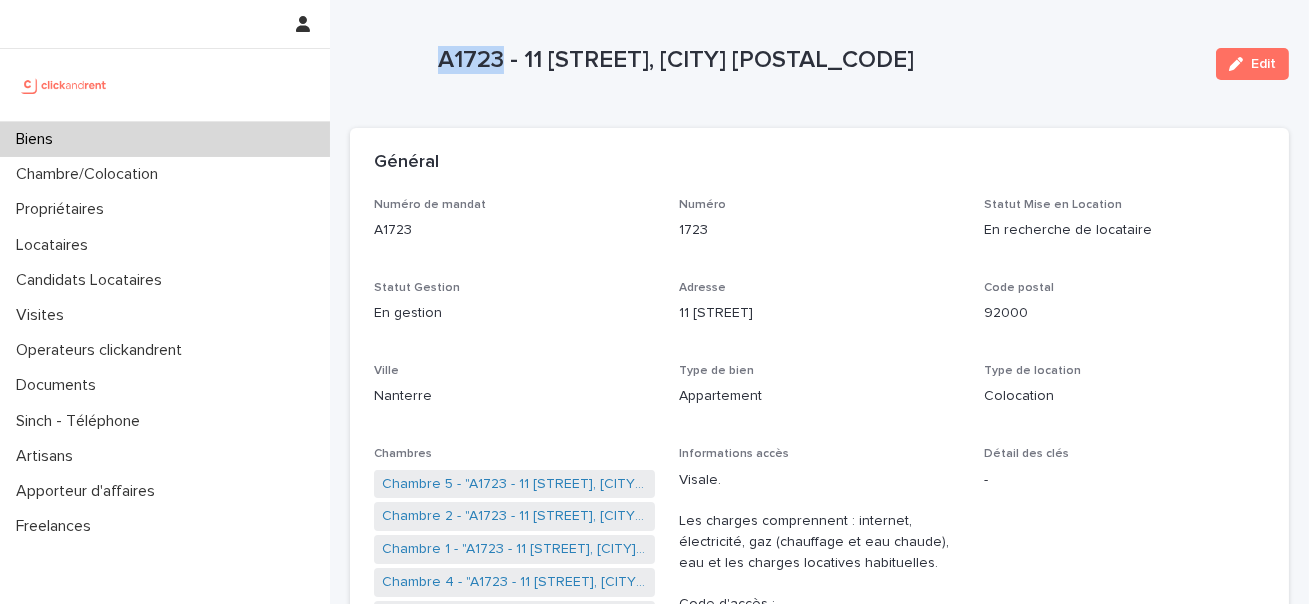 click on "A1723 - 11 [STREET], [CITY] [POSTAL_CODE]" at bounding box center [819, 60] 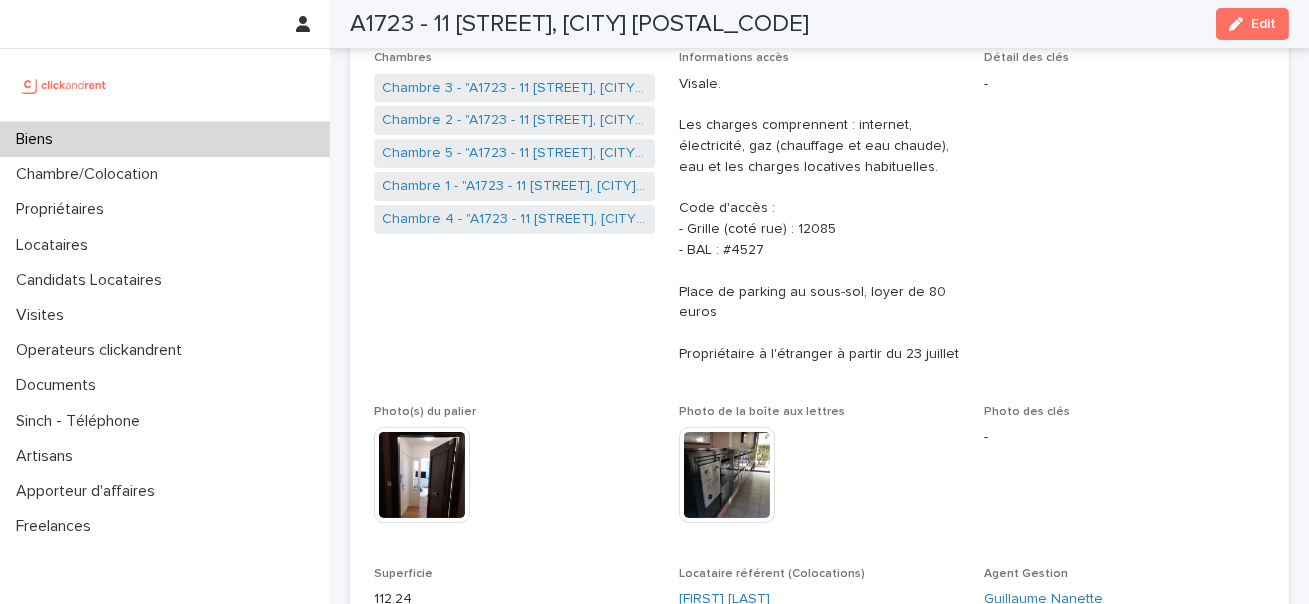 scroll, scrollTop: 422, scrollLeft: 0, axis: vertical 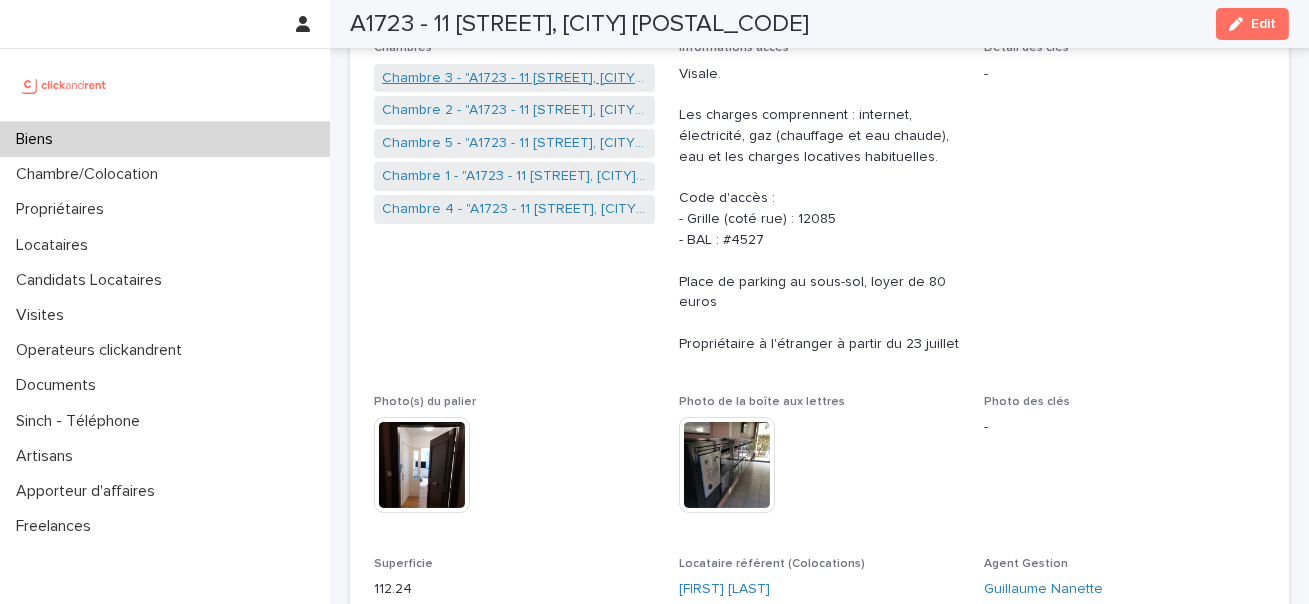 click on "Chambre 3 - "A1723 - 11 [STREET], [CITY] [POSTAL_CODE]"" at bounding box center [514, 78] 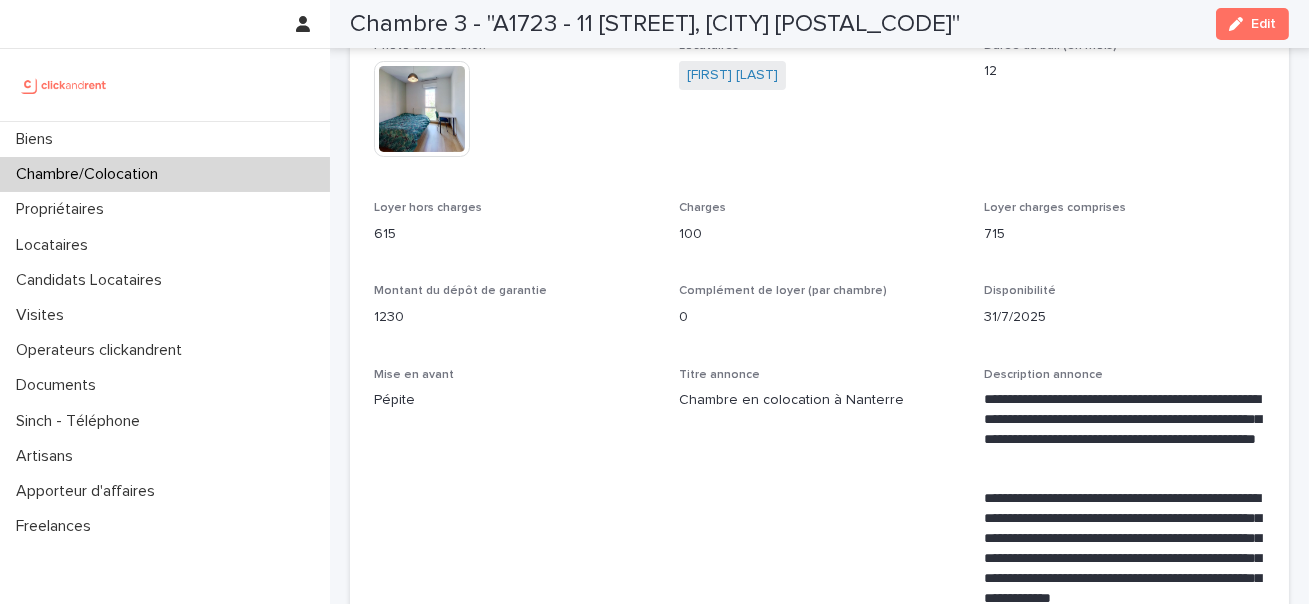scroll, scrollTop: 0, scrollLeft: 0, axis: both 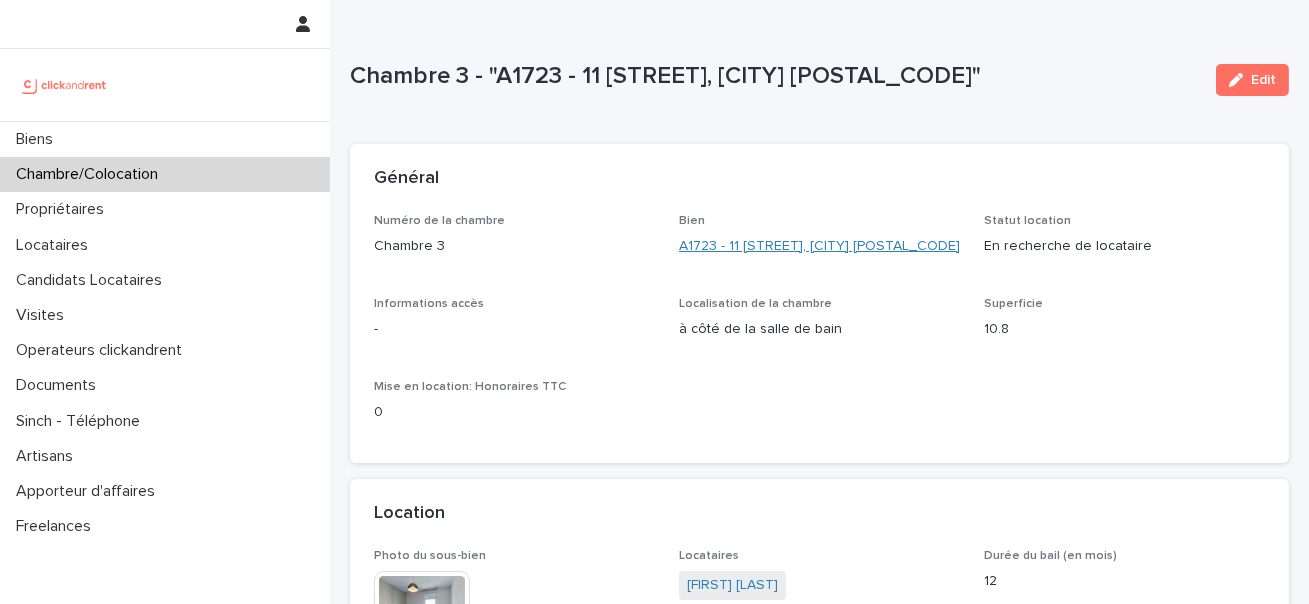 click on "A1723 - 11 [STREET], [CITY] [POSTAL_CODE]" at bounding box center [819, 246] 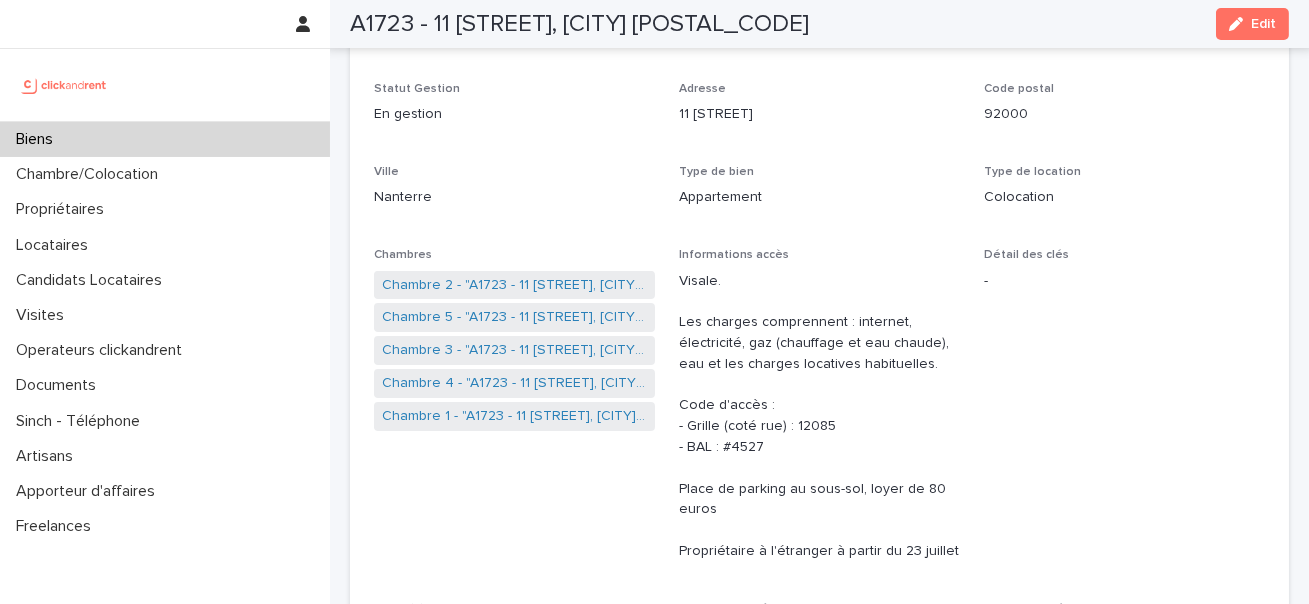 scroll, scrollTop: 0, scrollLeft: 0, axis: both 